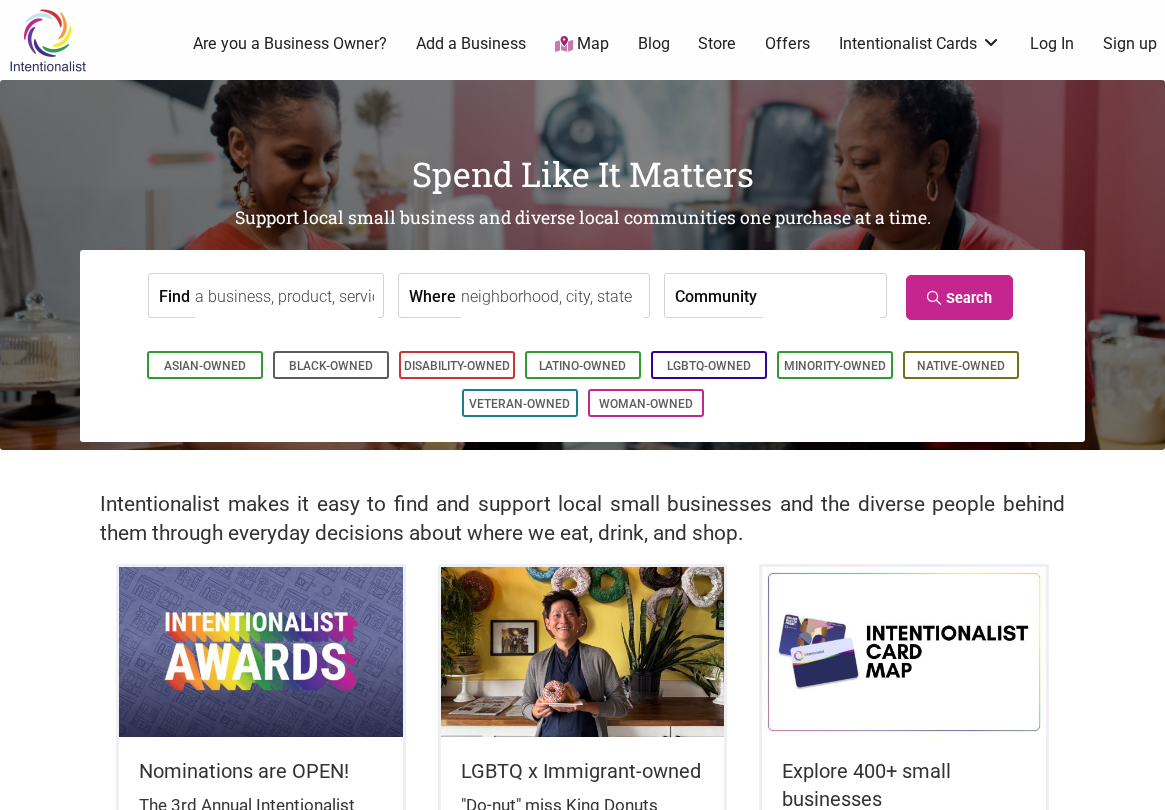 scroll, scrollTop: 0, scrollLeft: 0, axis: both 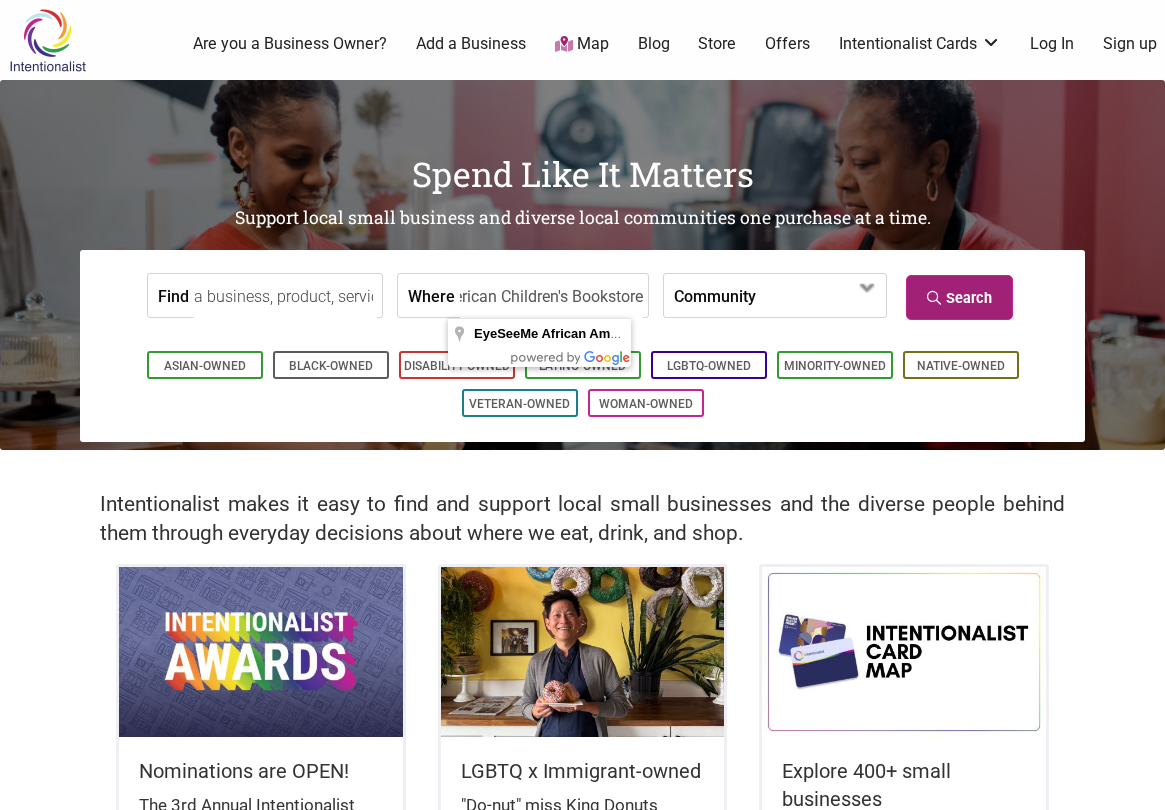 type on "EyeSeeMe African American Children's Bookstore" 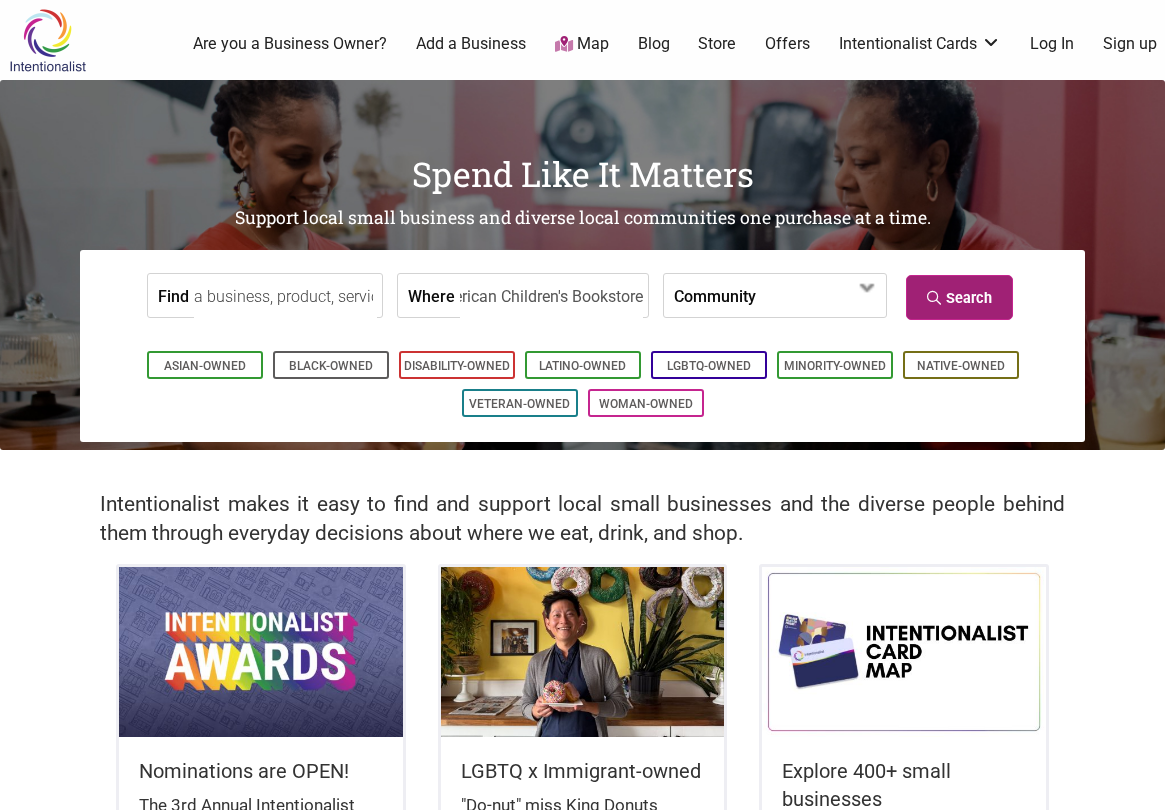 scroll, scrollTop: 0, scrollLeft: 0, axis: both 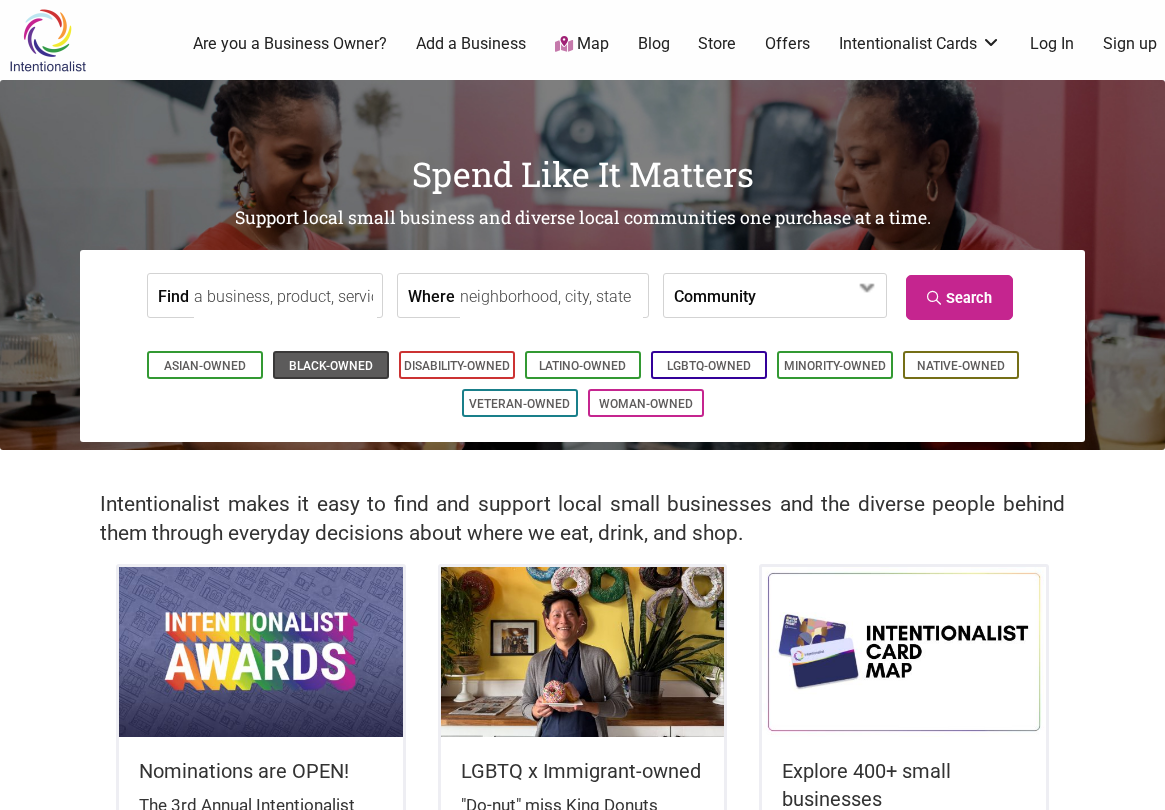 click on "Black-Owned" at bounding box center [331, 366] 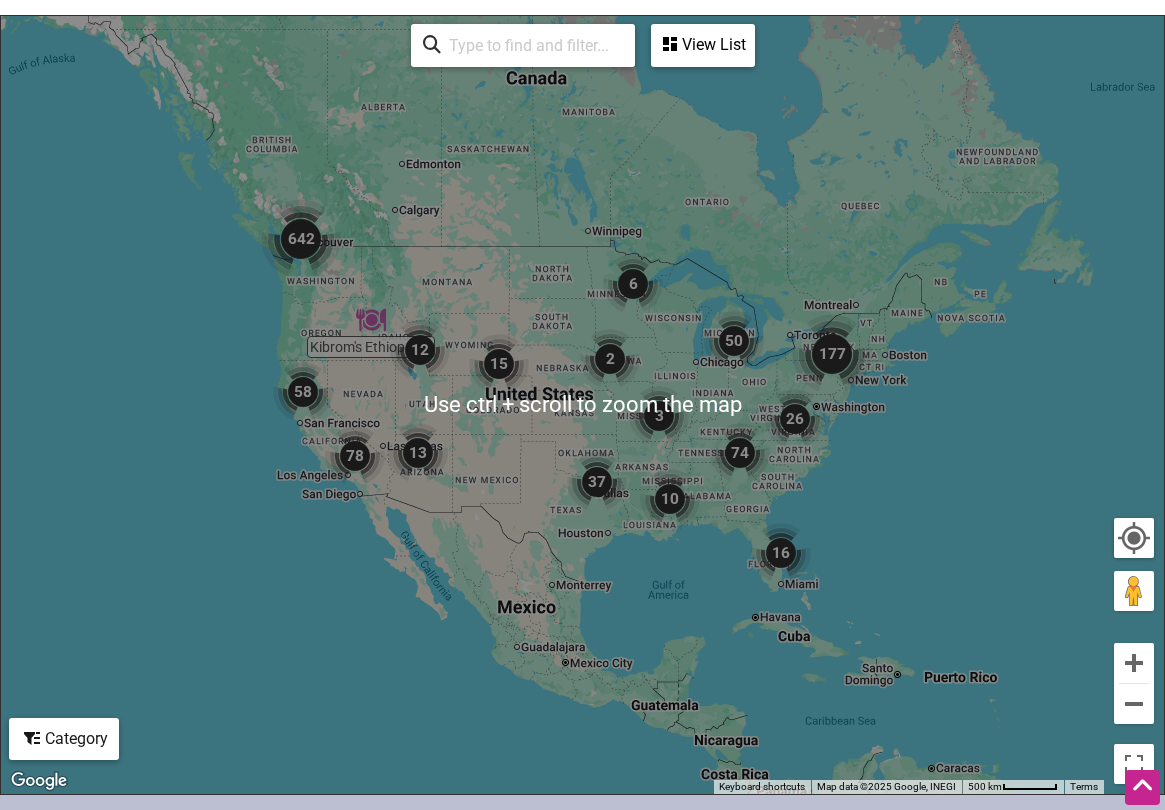 scroll, scrollTop: 961, scrollLeft: 0, axis: vertical 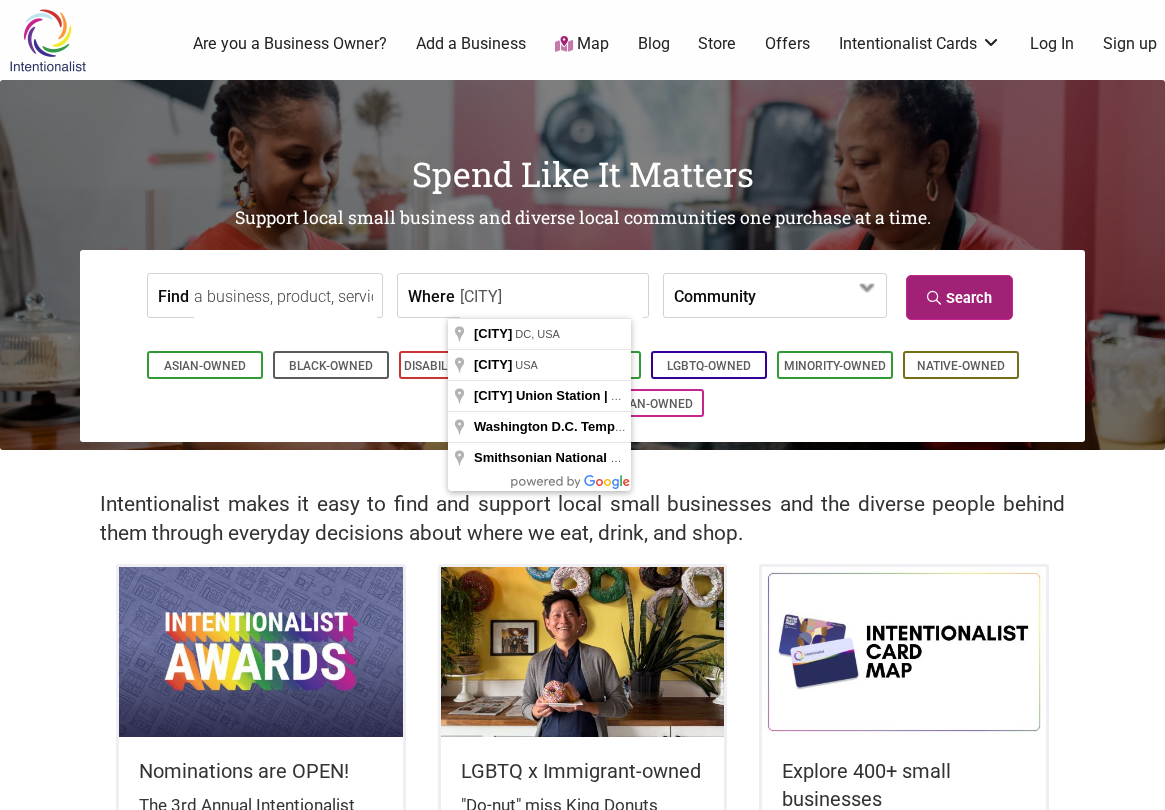 type on "Washington DC" 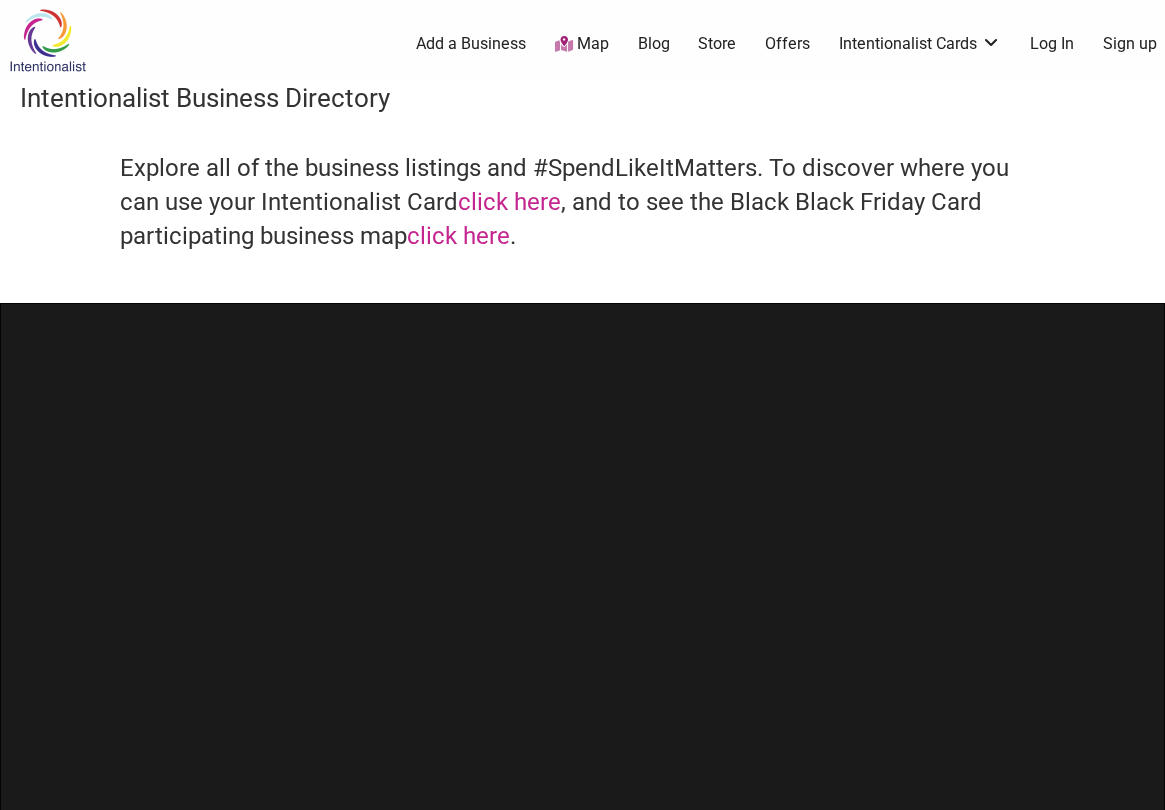 scroll, scrollTop: 0, scrollLeft: 0, axis: both 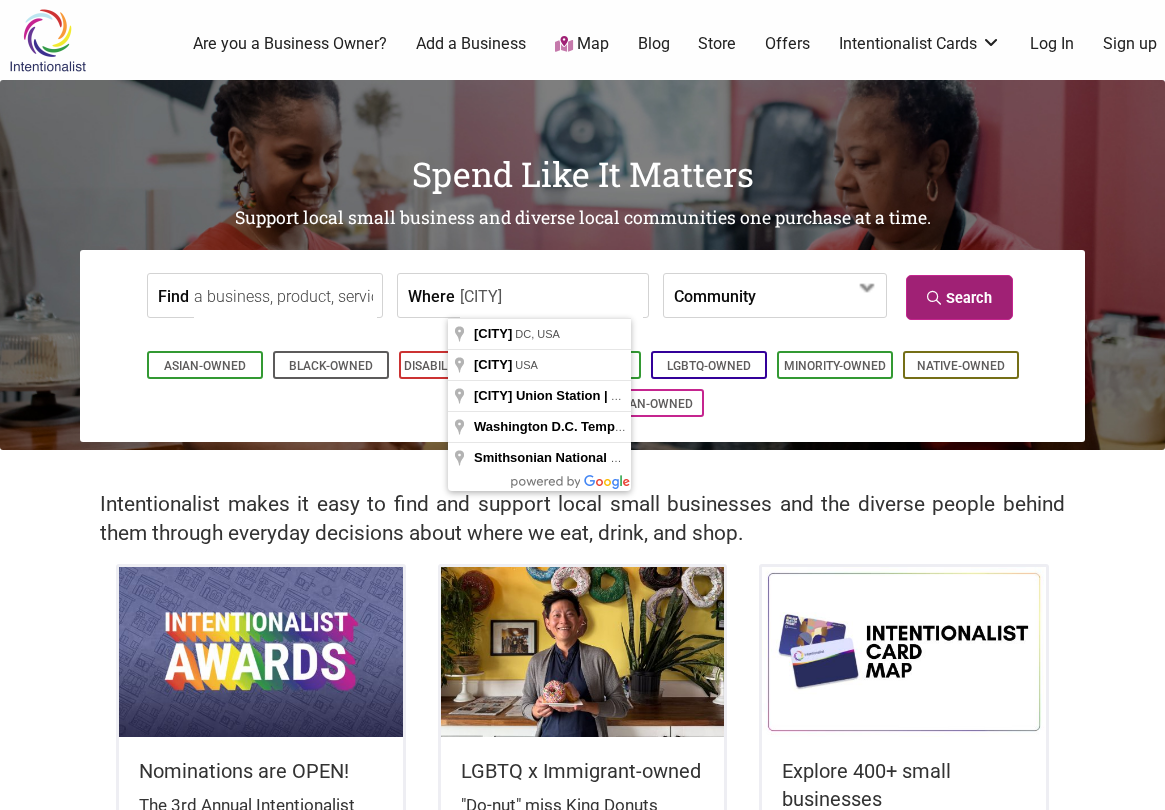type on "[CITY]" 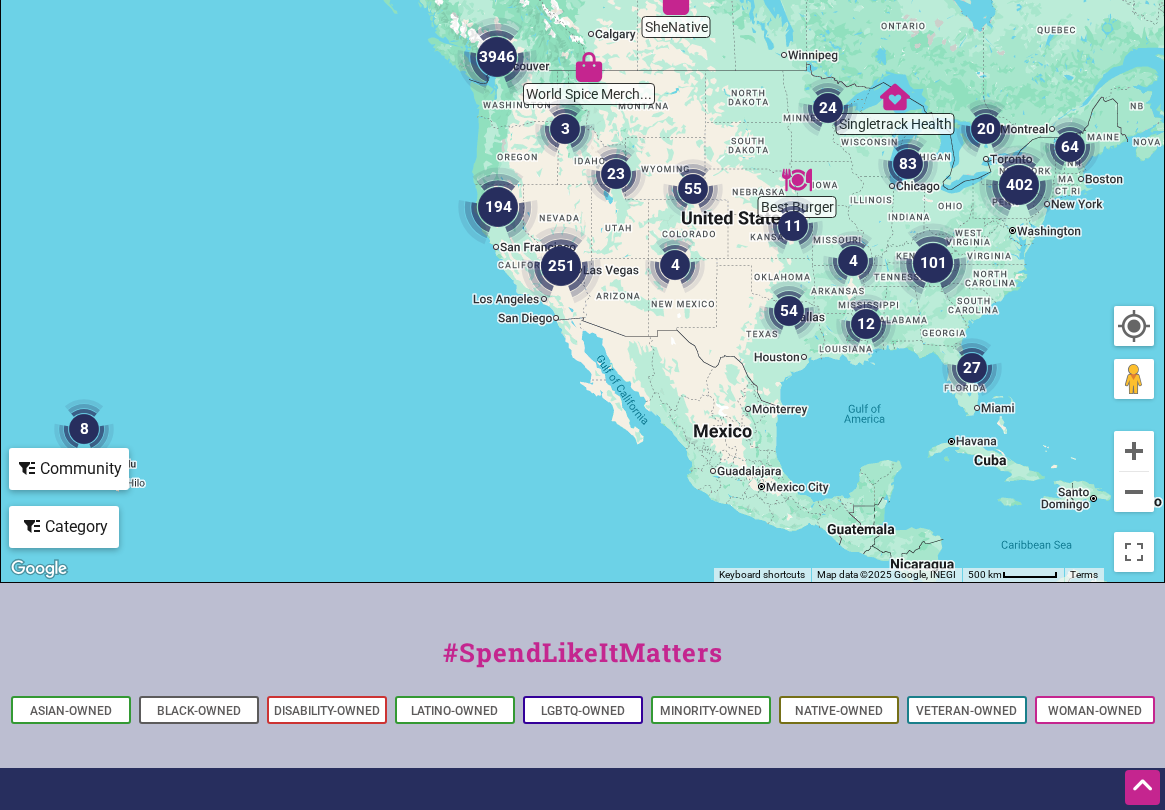 scroll, scrollTop: 749, scrollLeft: 0, axis: vertical 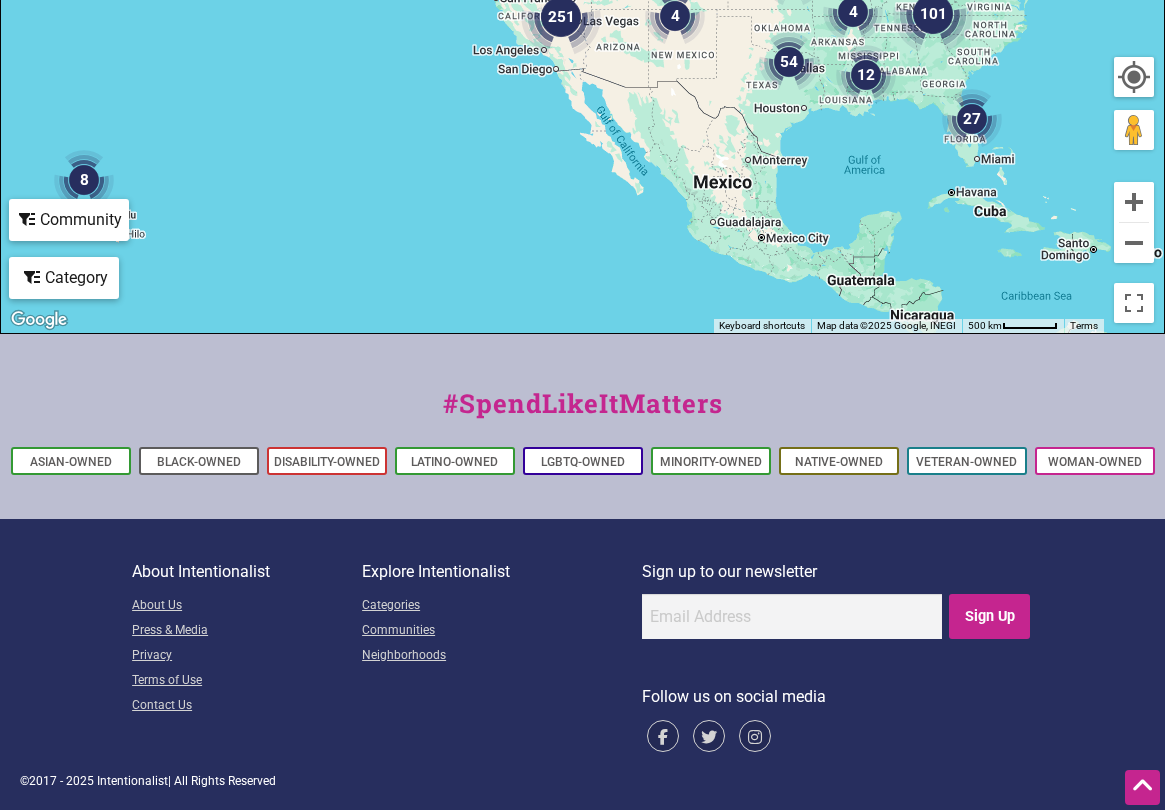 click at bounding box center [797, -69] 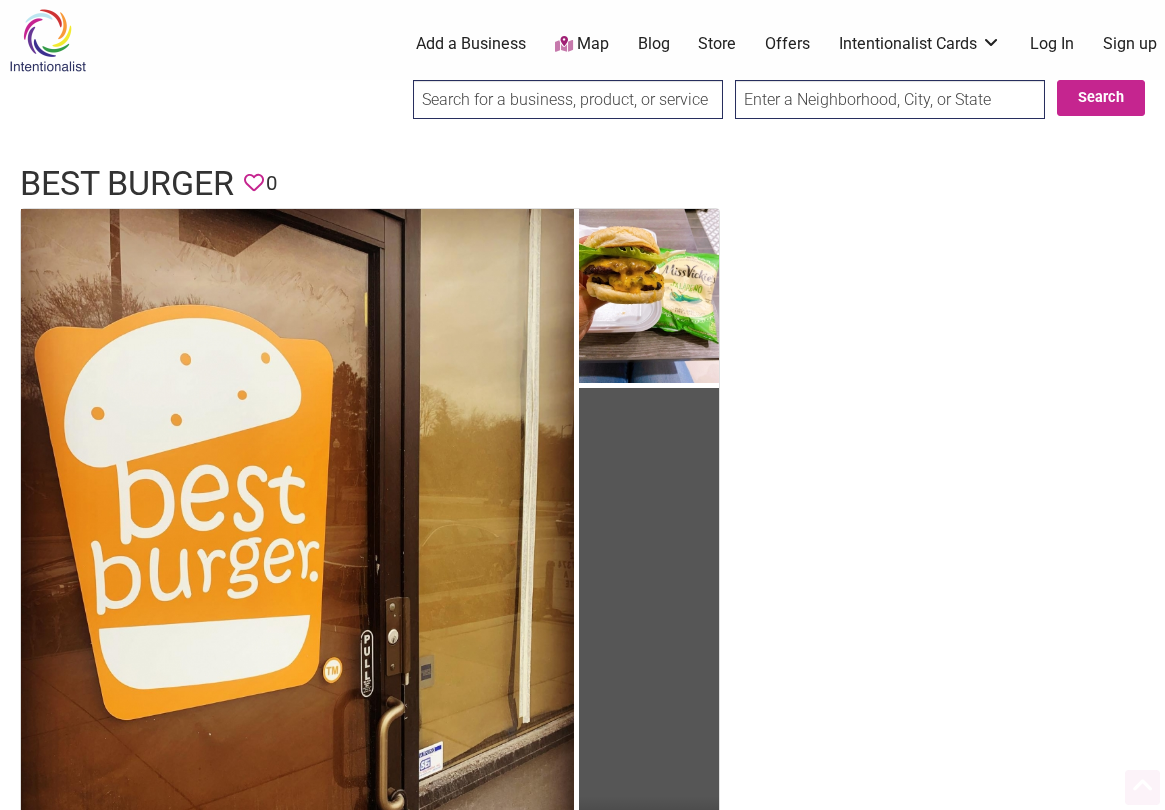 scroll, scrollTop: 500, scrollLeft: 0, axis: vertical 